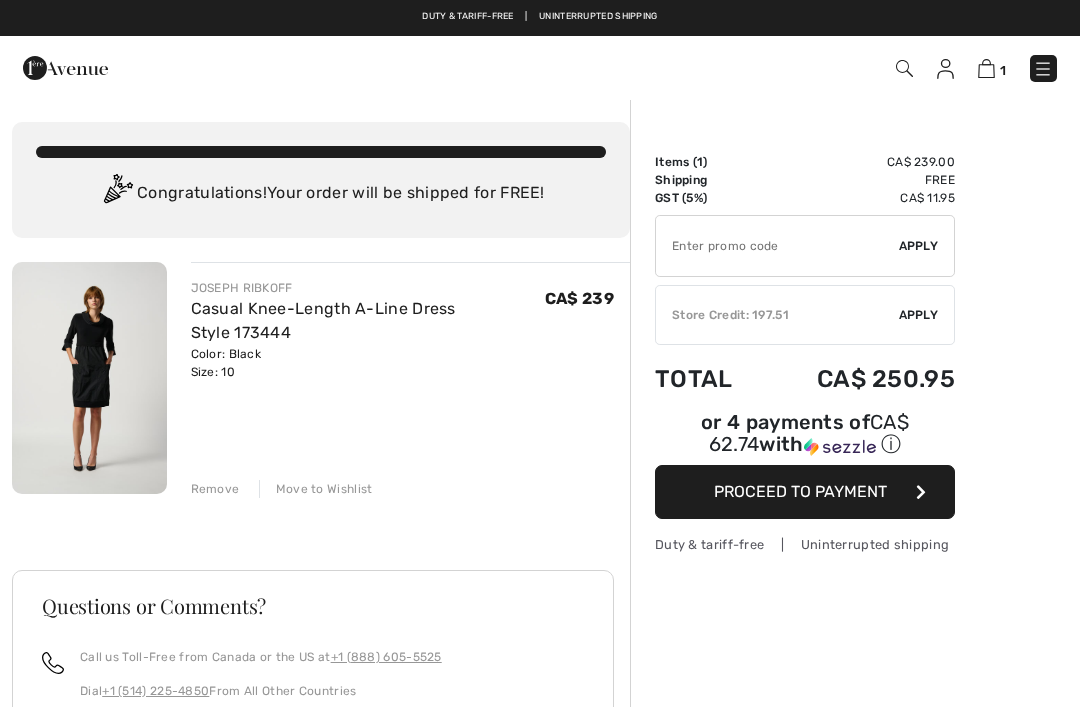 scroll, scrollTop: 0, scrollLeft: 0, axis: both 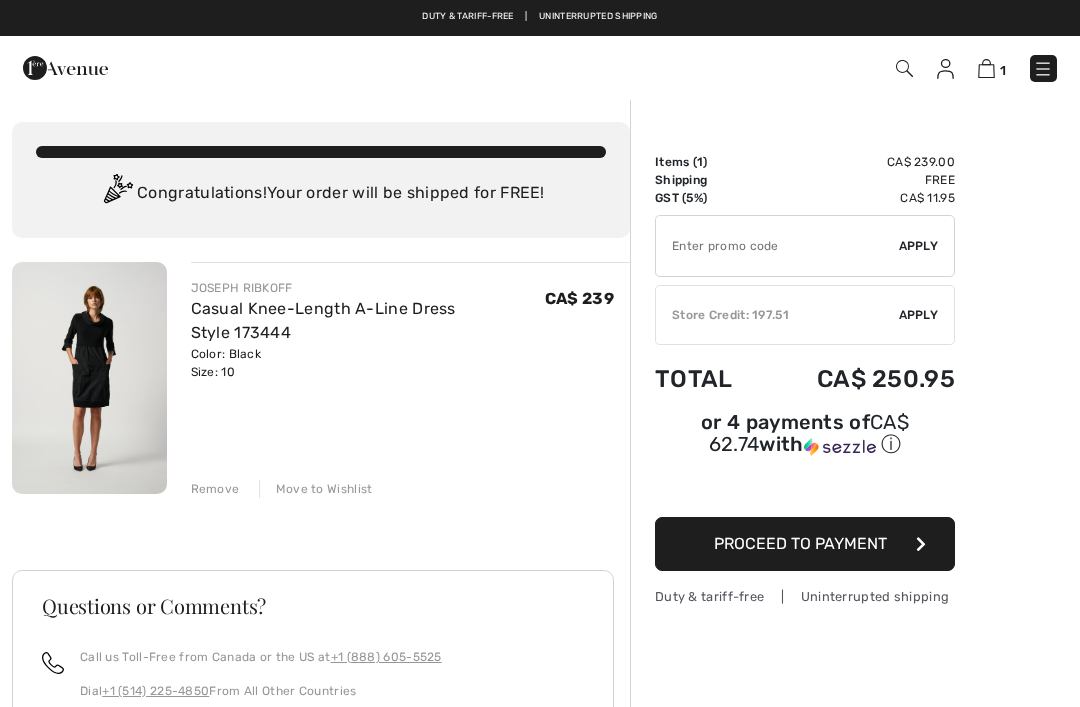 click on "Casual Knee-Length A-Line Dress Style 173444" at bounding box center [323, 320] 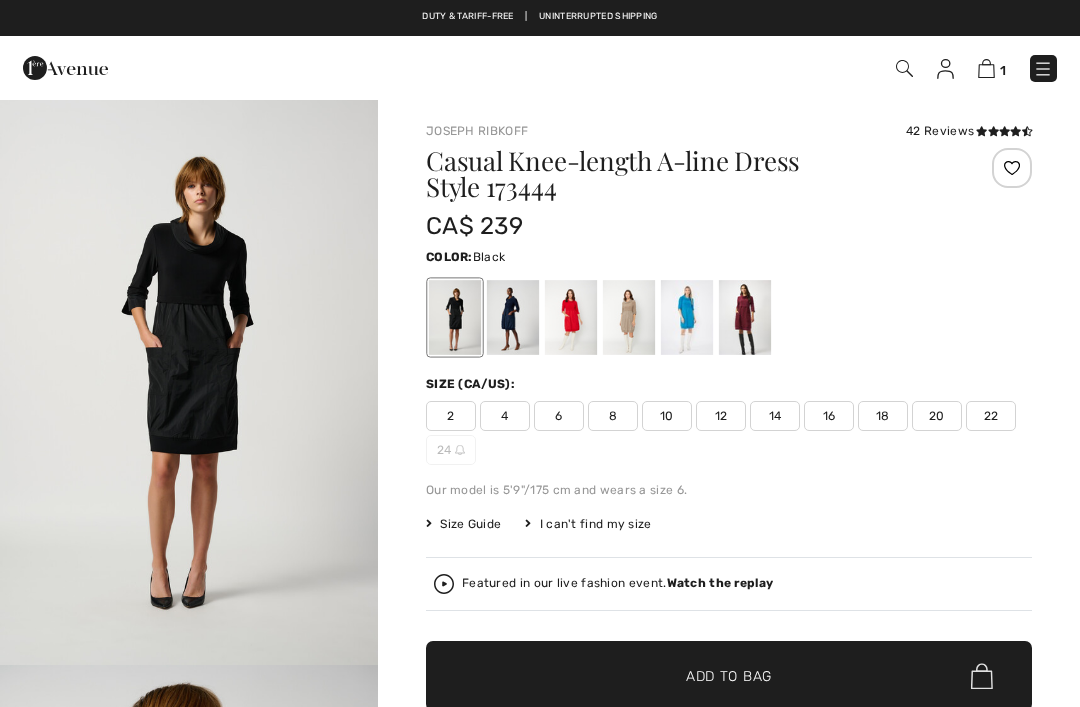 scroll, scrollTop: 0, scrollLeft: 0, axis: both 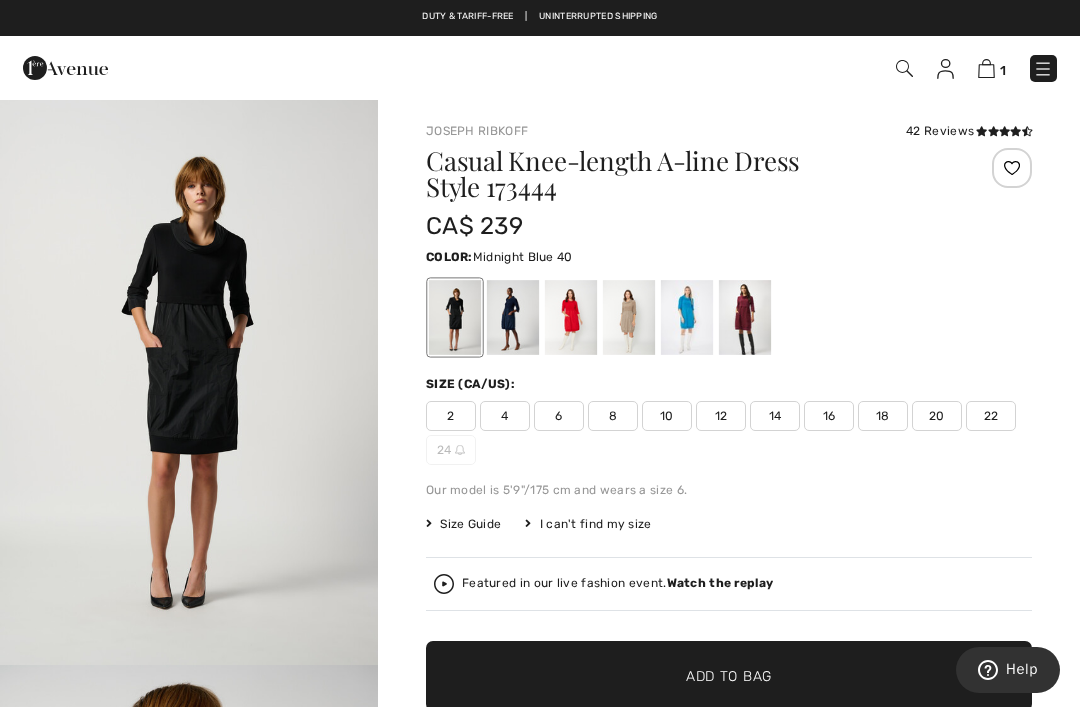 click at bounding box center (513, 317) 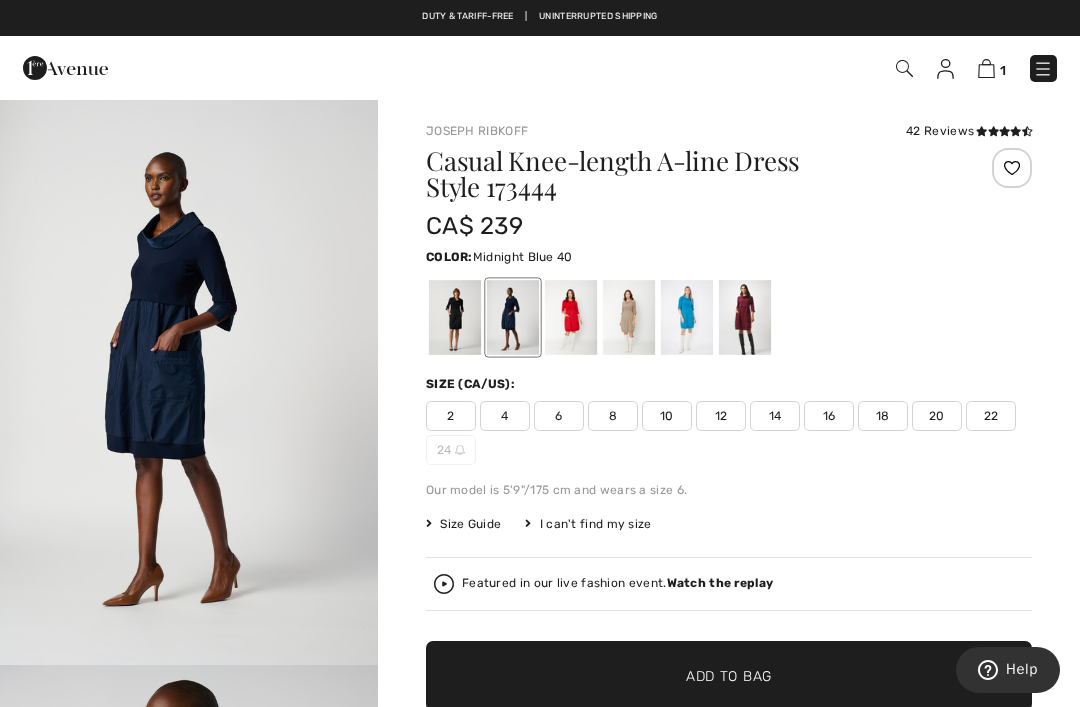 click on "10" at bounding box center [667, 416] 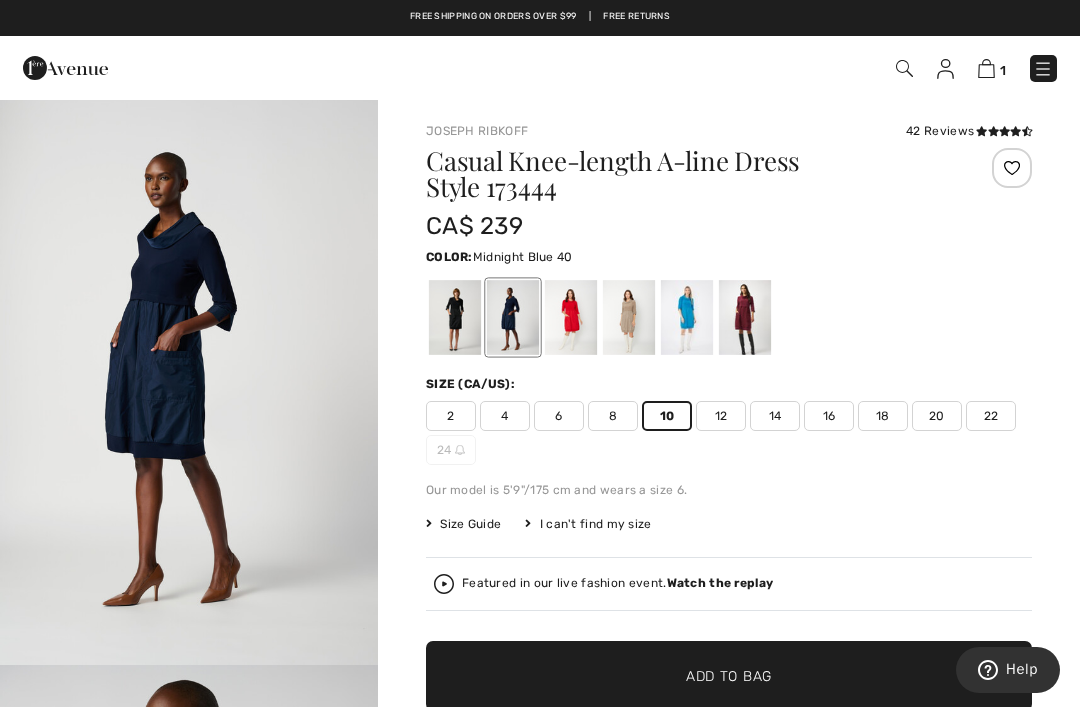 click on "Add to Bag" at bounding box center [729, 676] 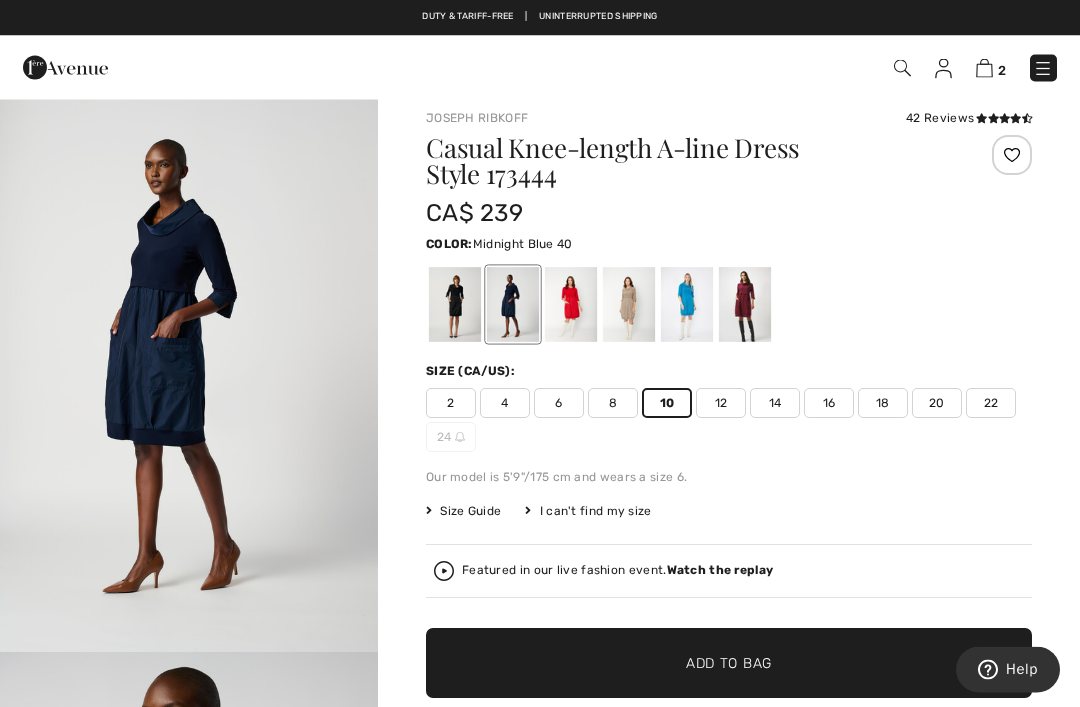 scroll, scrollTop: 0, scrollLeft: 0, axis: both 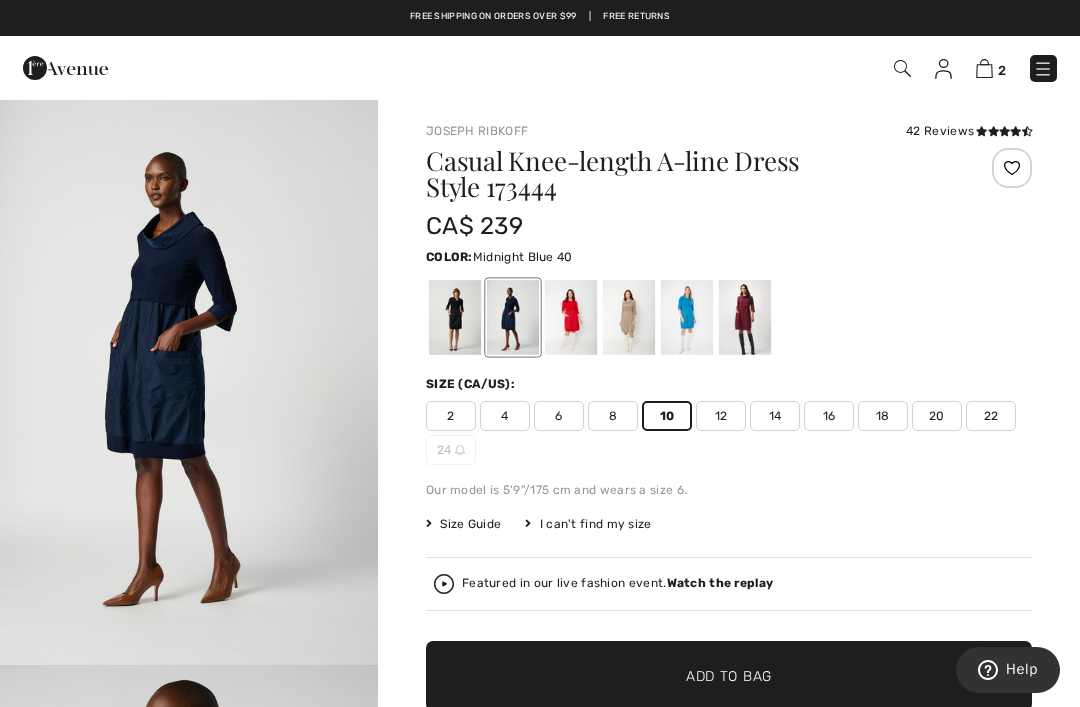 click at bounding box center (1043, 69) 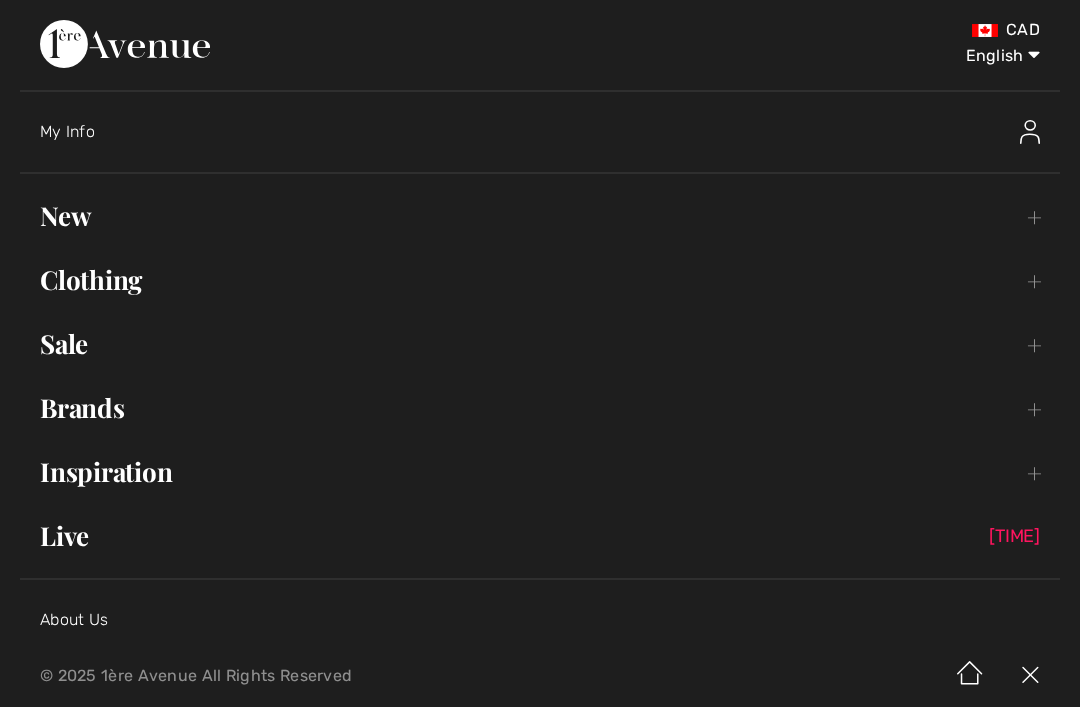click on "Clothing Toggle submenu" at bounding box center (540, 280) 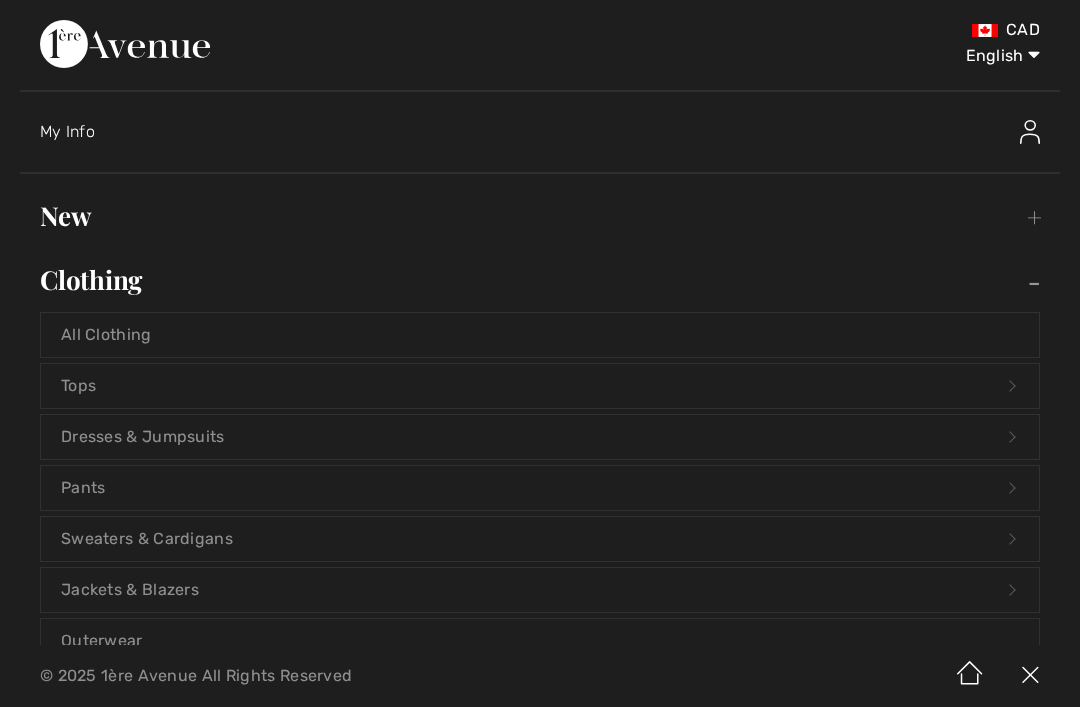 click on "Dresses & Jumpsuits Open submenu" at bounding box center (540, 437) 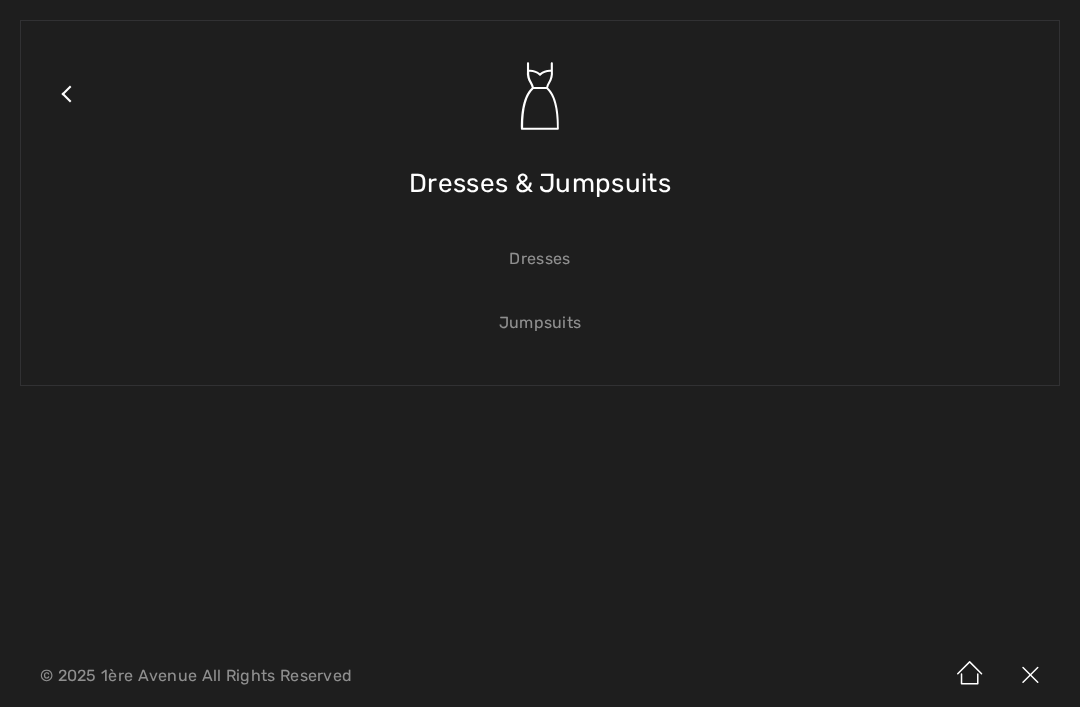 click on "Dresses" at bounding box center (540, 259) 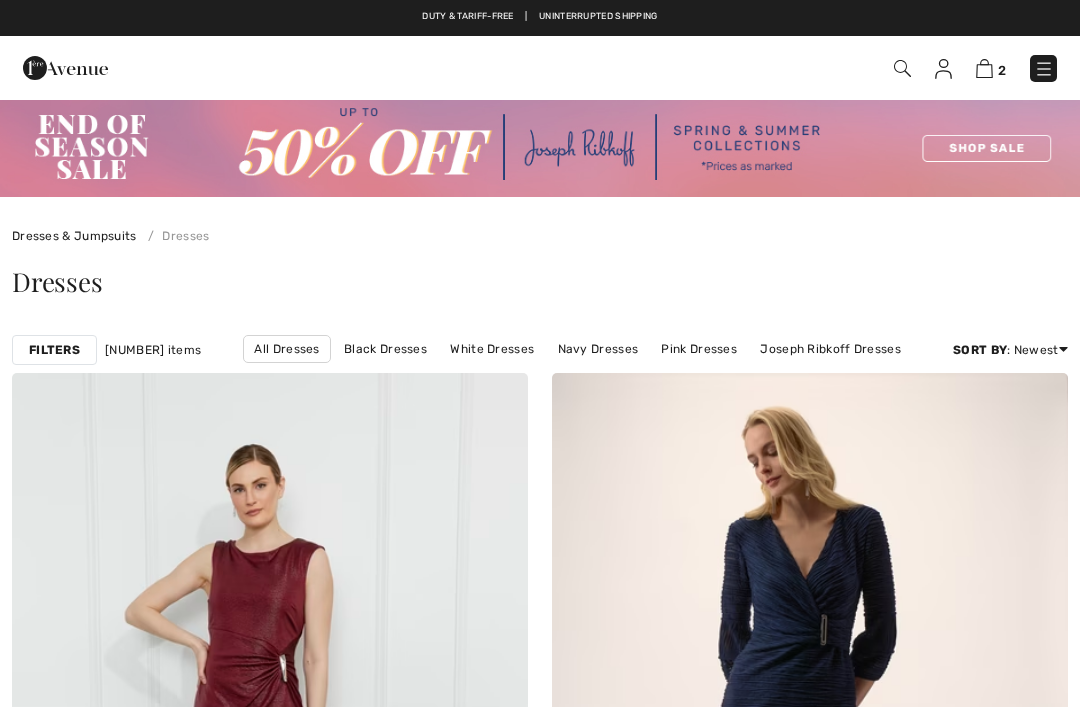 scroll, scrollTop: 0, scrollLeft: 0, axis: both 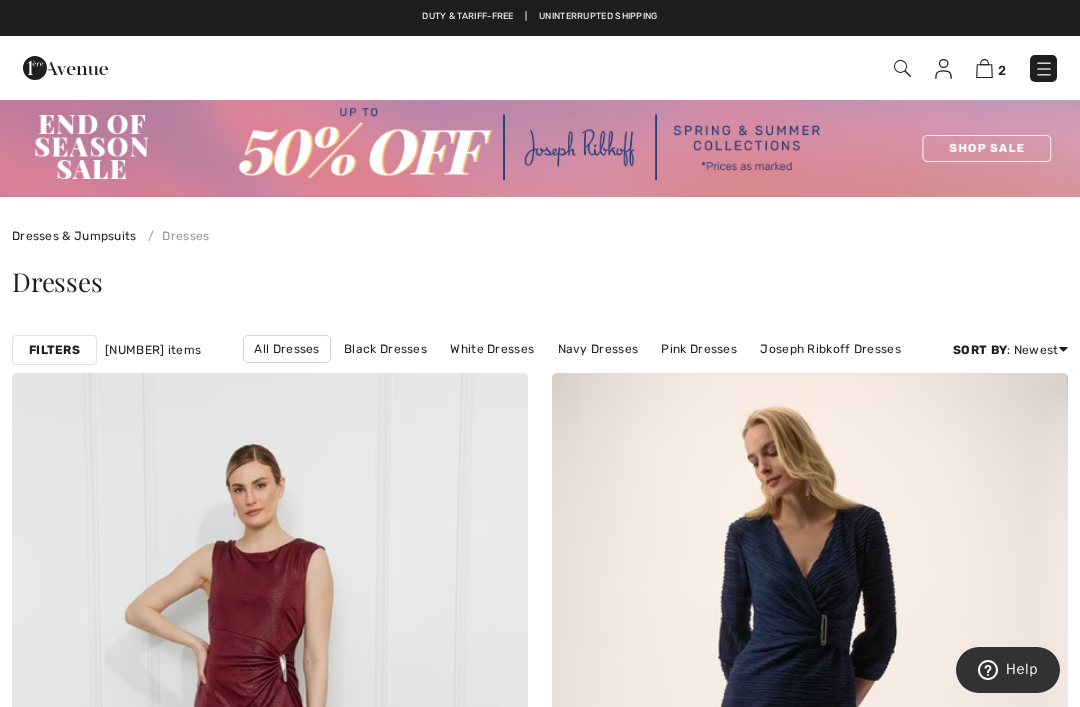 click on "Black Dresses" at bounding box center [385, 349] 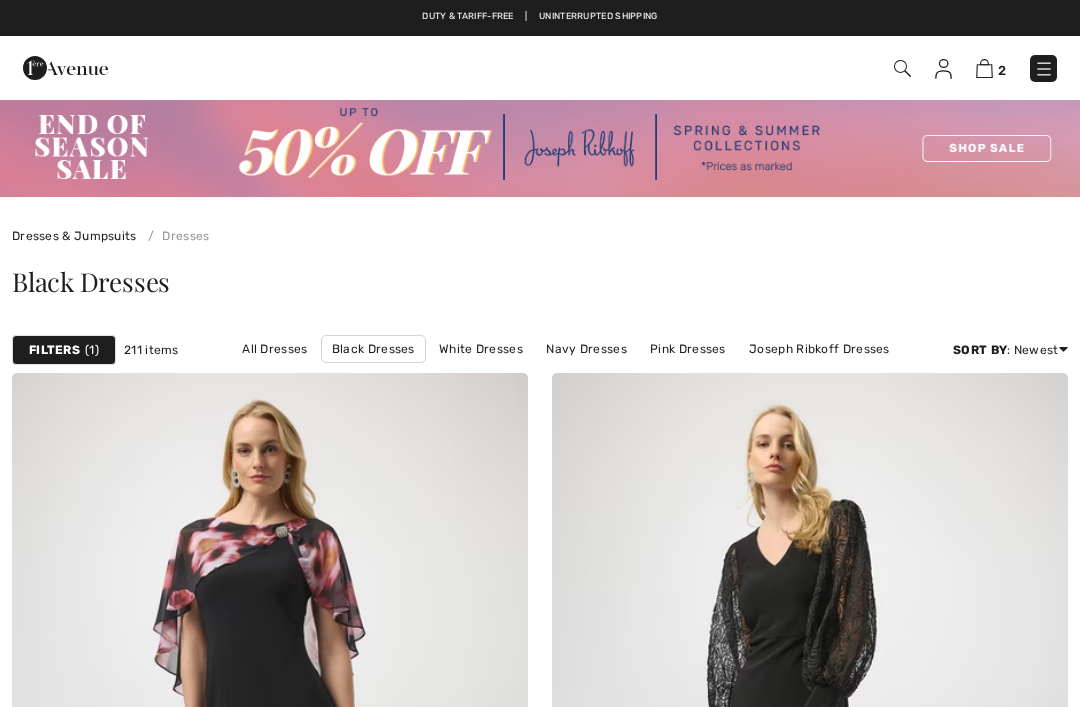 checkbox on "true" 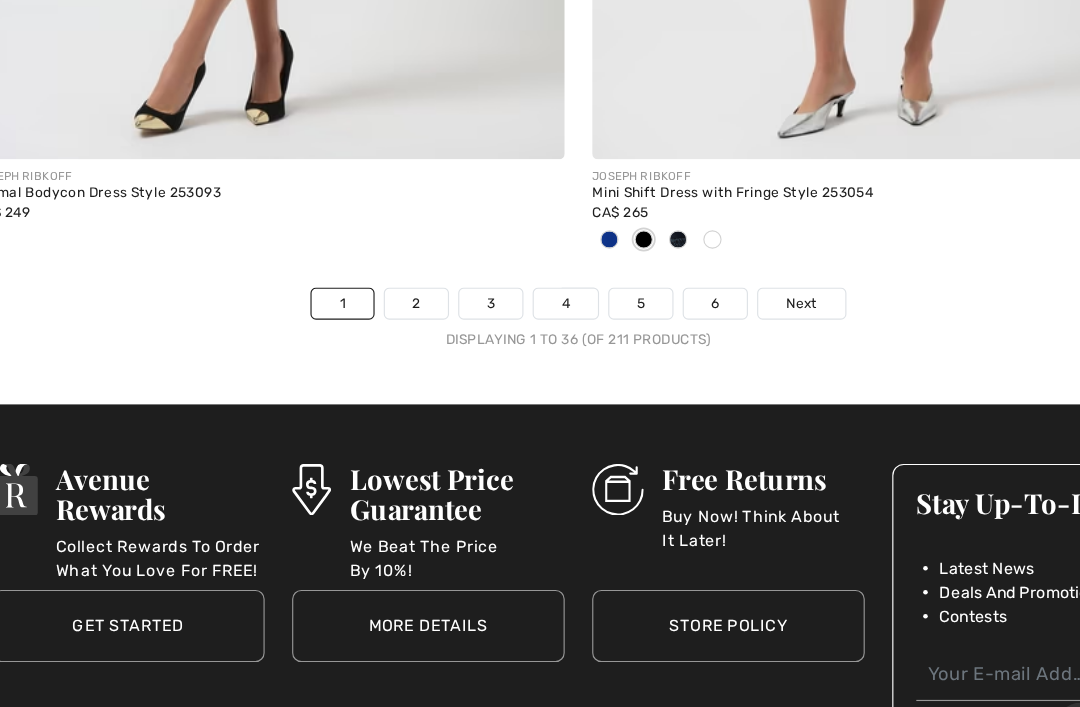 scroll, scrollTop: 16080, scrollLeft: 0, axis: vertical 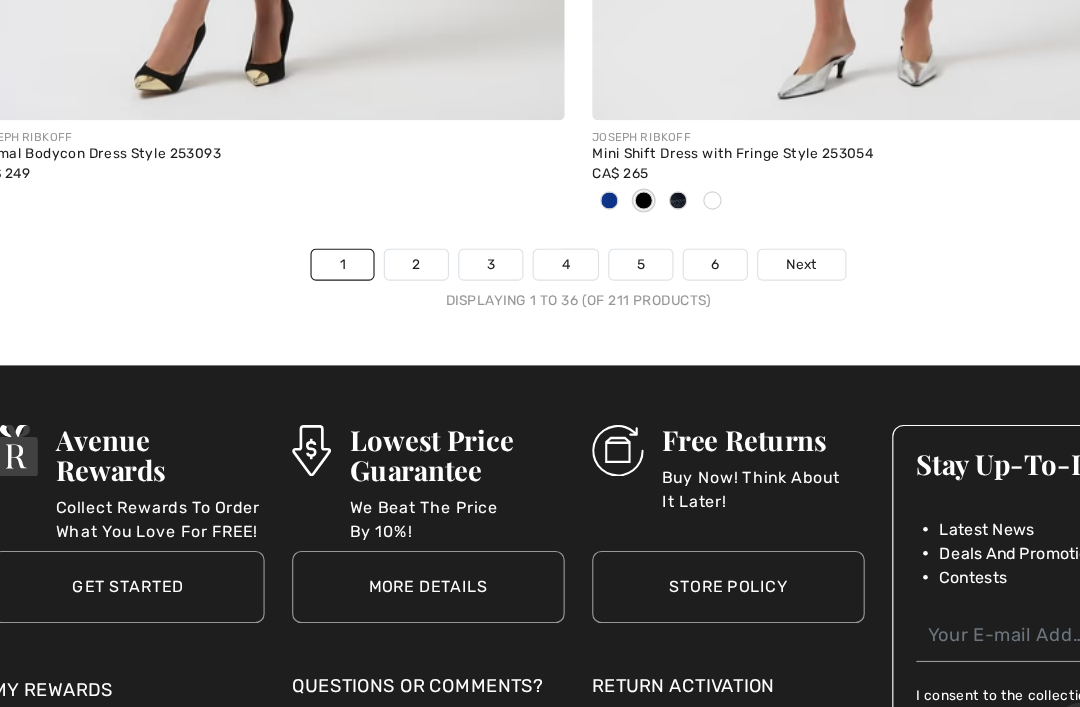 click on "2" at bounding box center [398, 265] 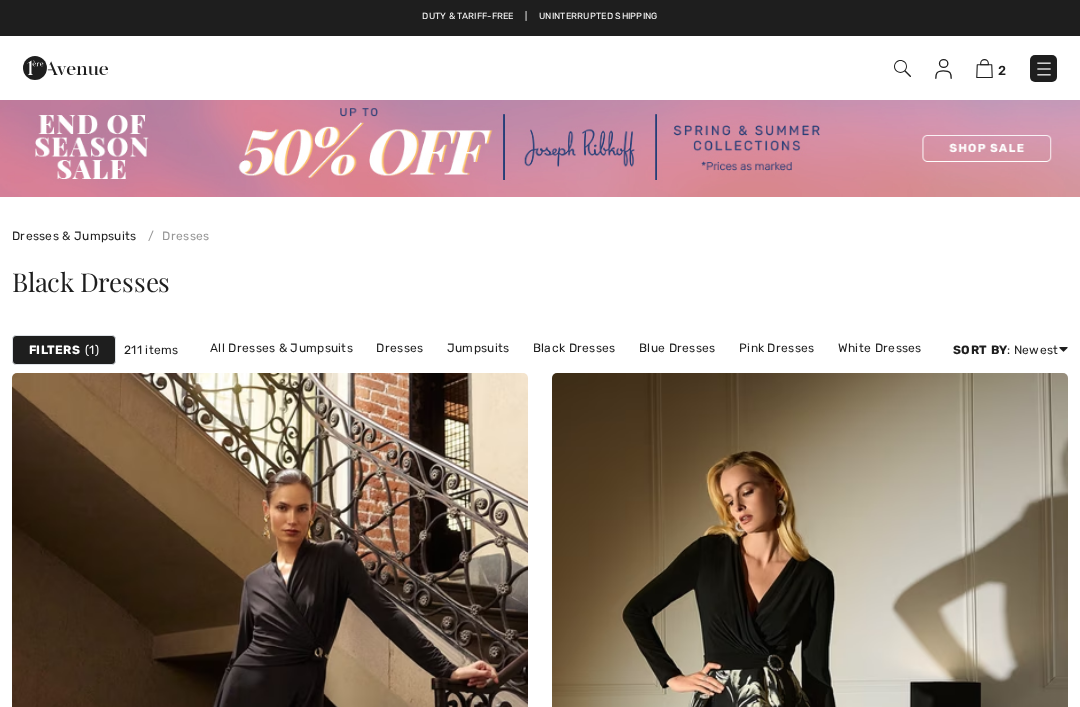 scroll, scrollTop: 389, scrollLeft: 0, axis: vertical 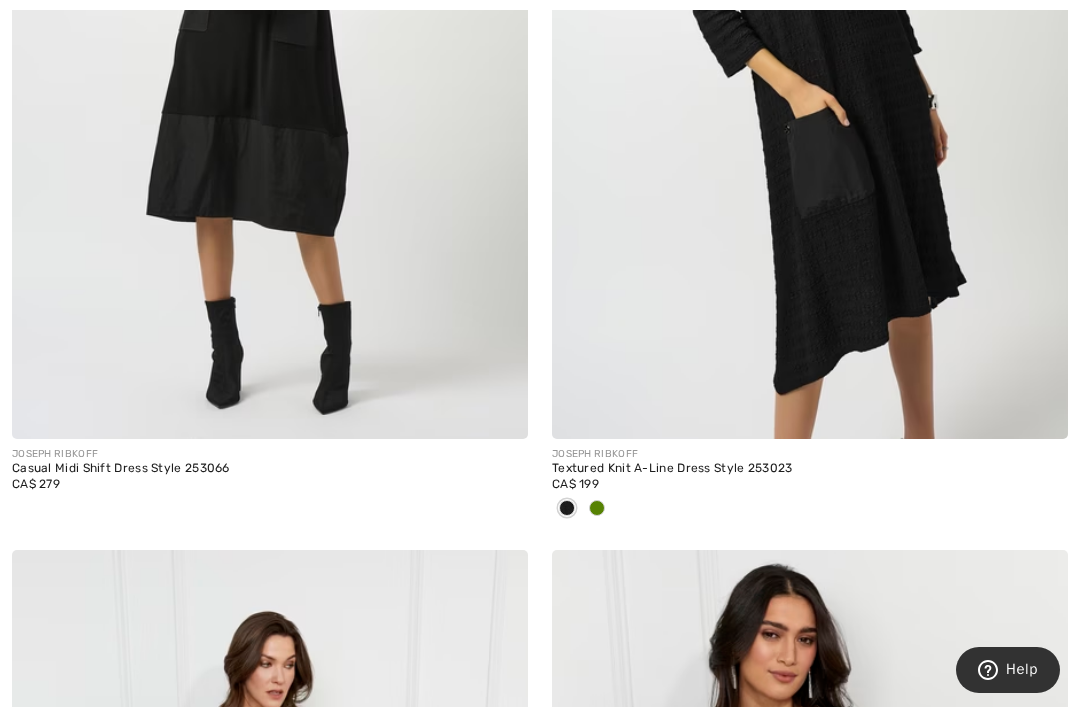 click on "Casual Midi Shift Dress Style 253066" at bounding box center (270, 469) 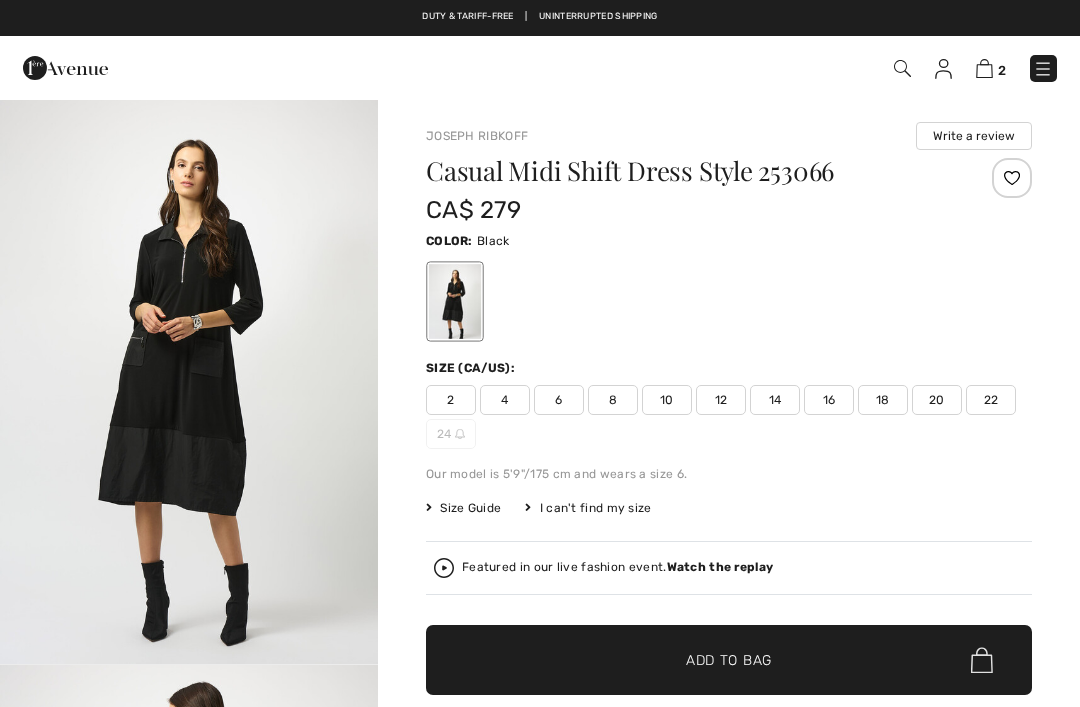 scroll, scrollTop: 0, scrollLeft: 0, axis: both 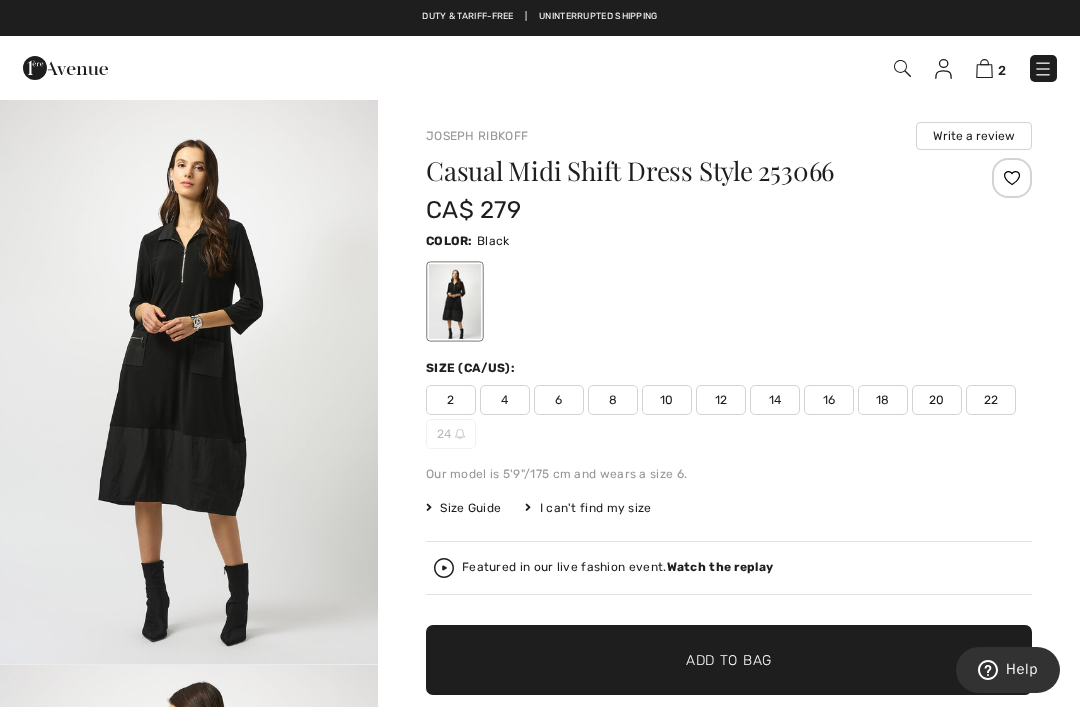 click on "8" at bounding box center (613, 400) 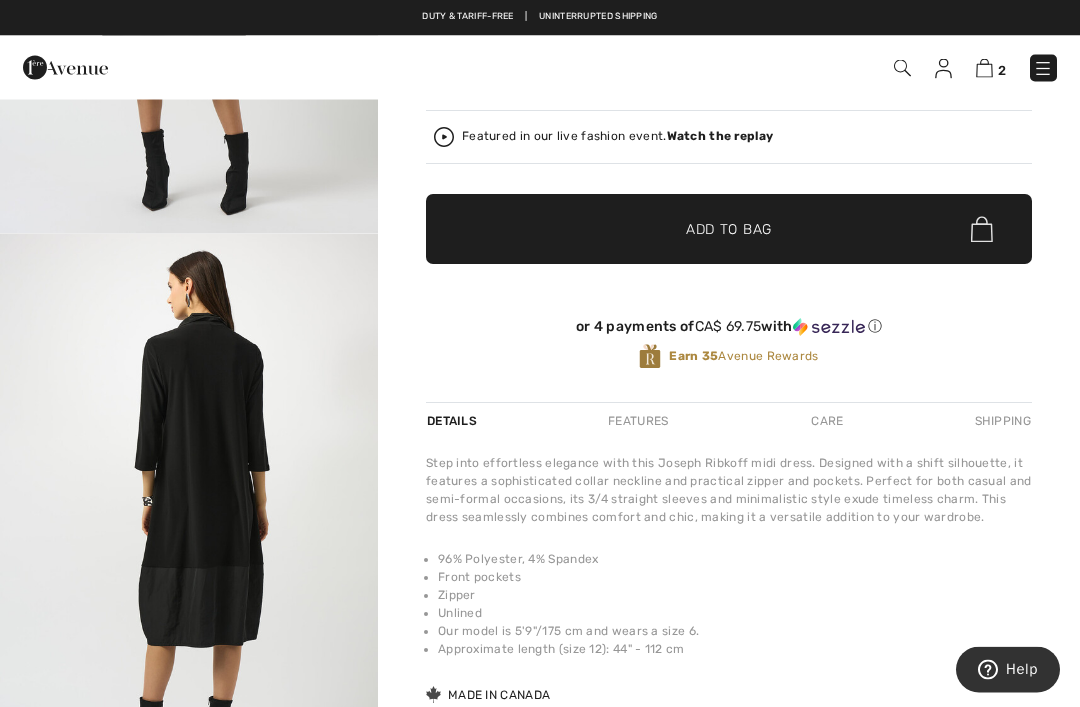 scroll, scrollTop: 432, scrollLeft: 0, axis: vertical 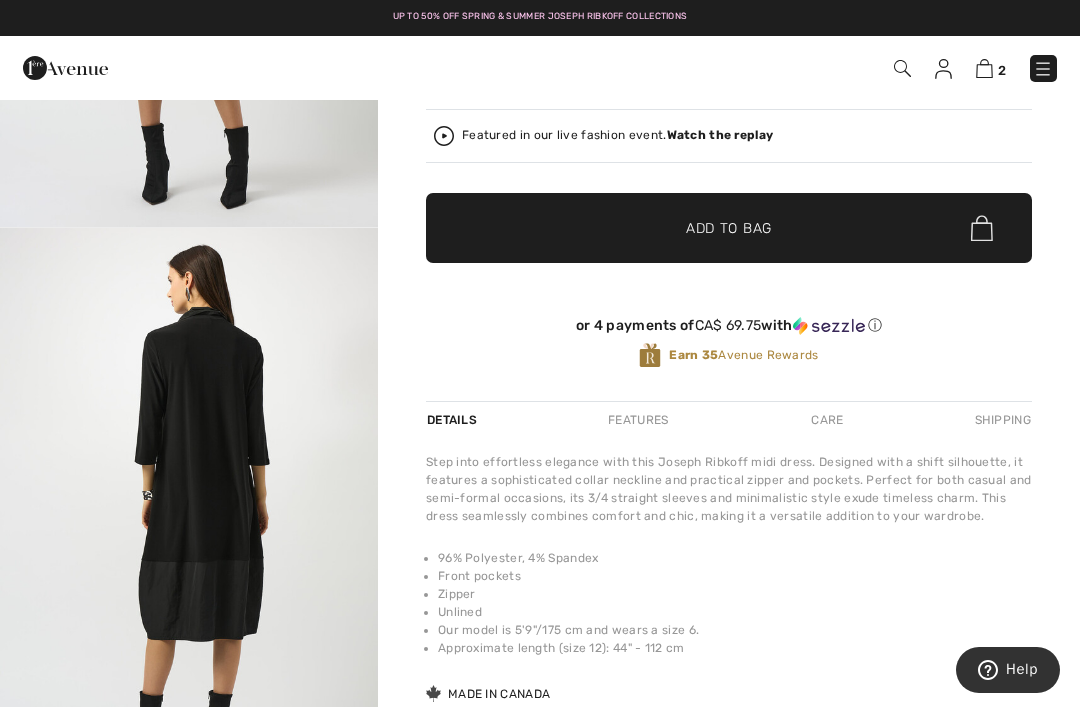 click at bounding box center (189, 511) 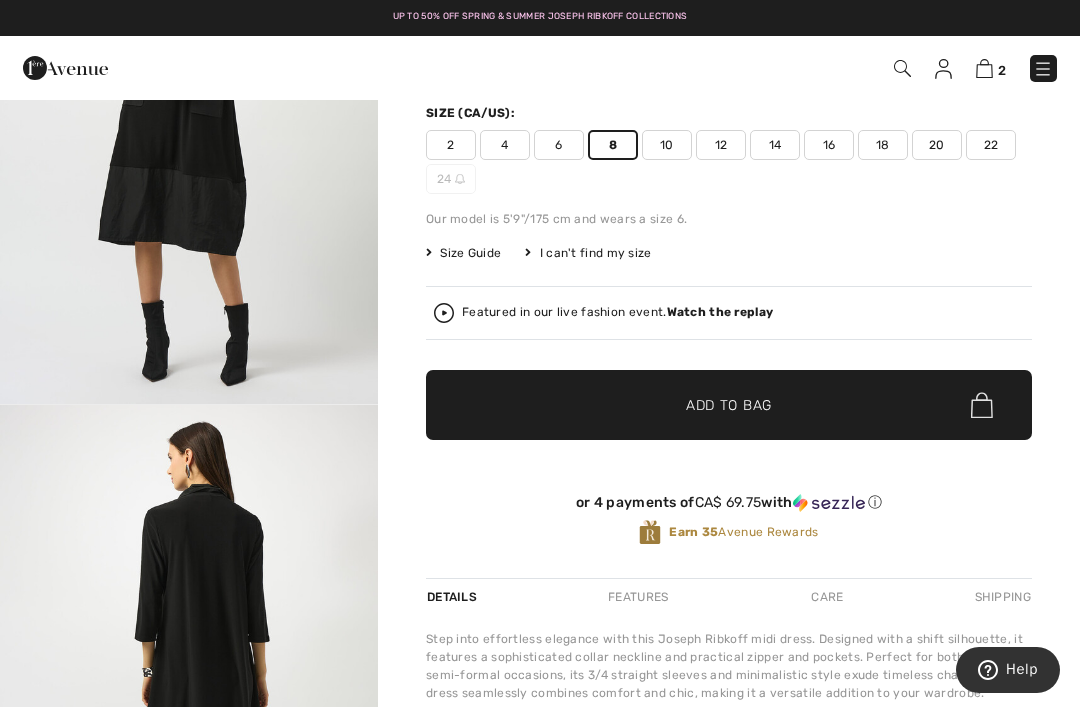 scroll, scrollTop: 252, scrollLeft: 0, axis: vertical 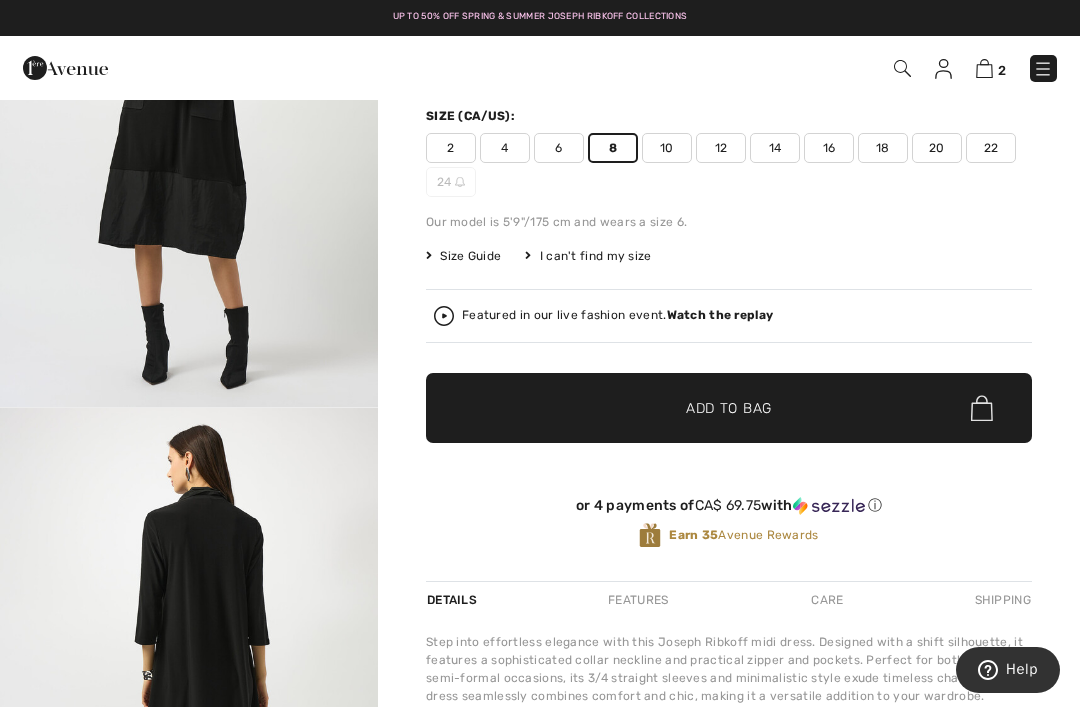 click on "Add to Bag" at bounding box center [729, 408] 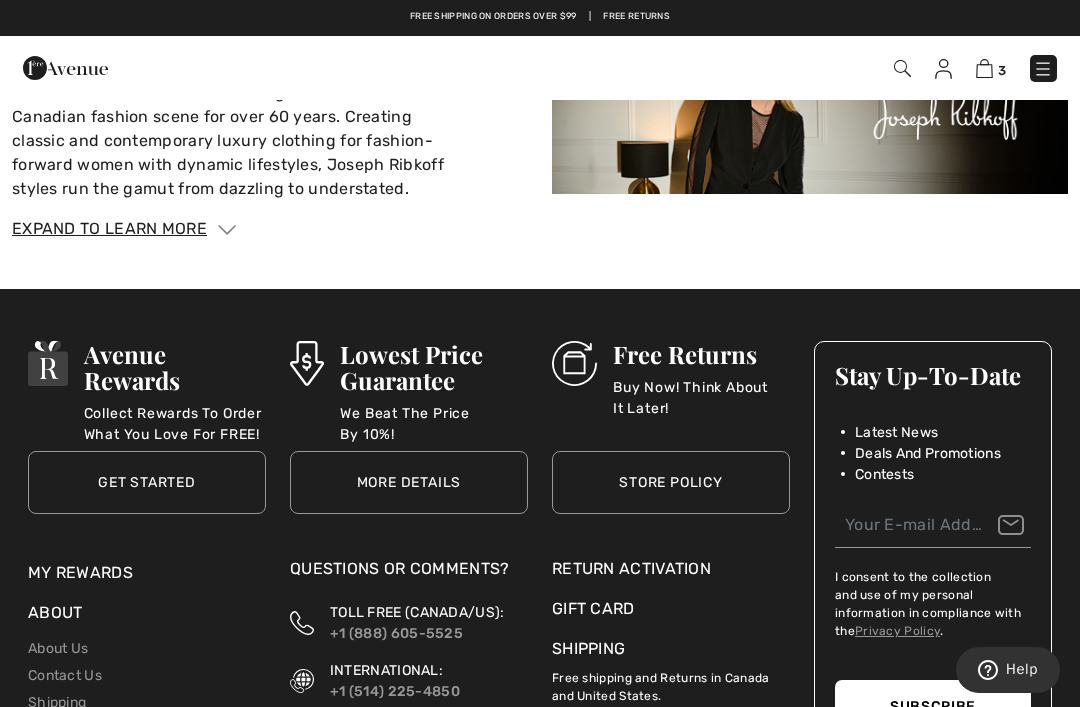 scroll, scrollTop: 3024, scrollLeft: 0, axis: vertical 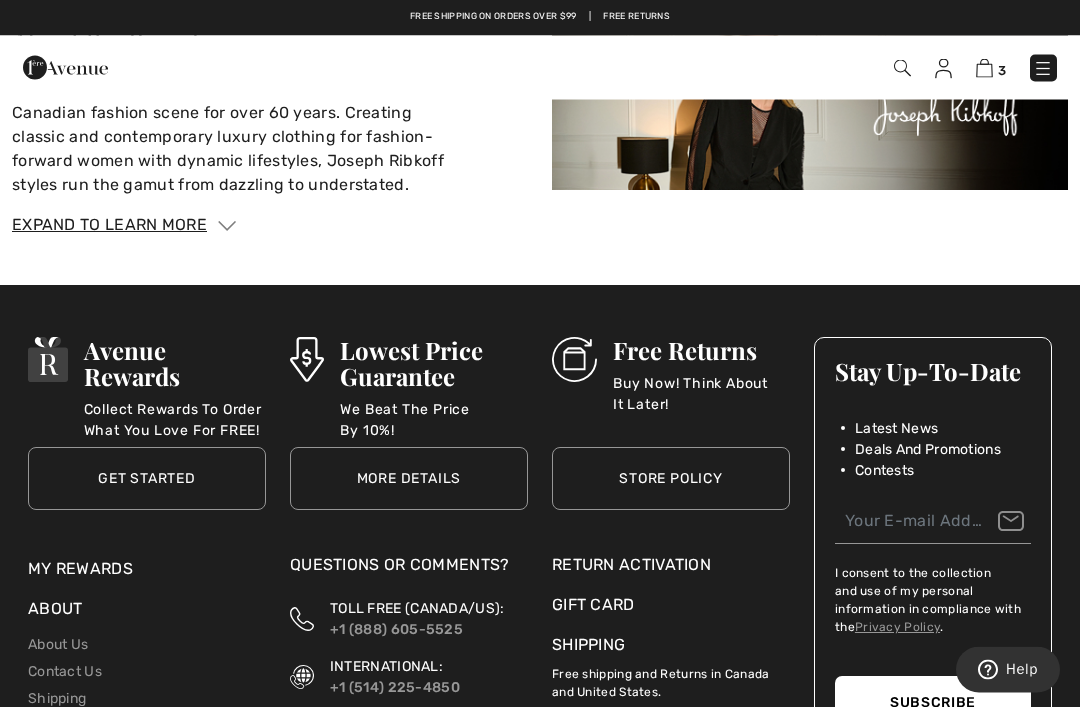 click on "Avenue Rewards
Collect Rewards To Order What You Love For FREE!" at bounding box center (167, 383) 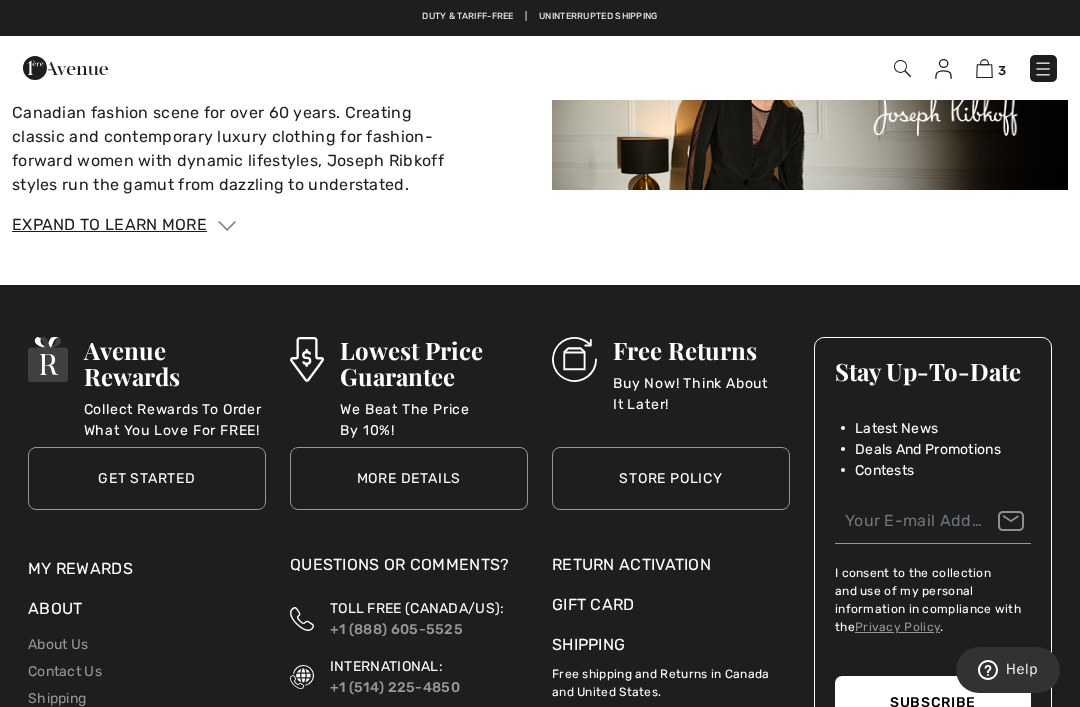 click on "Get Started" at bounding box center (147, 478) 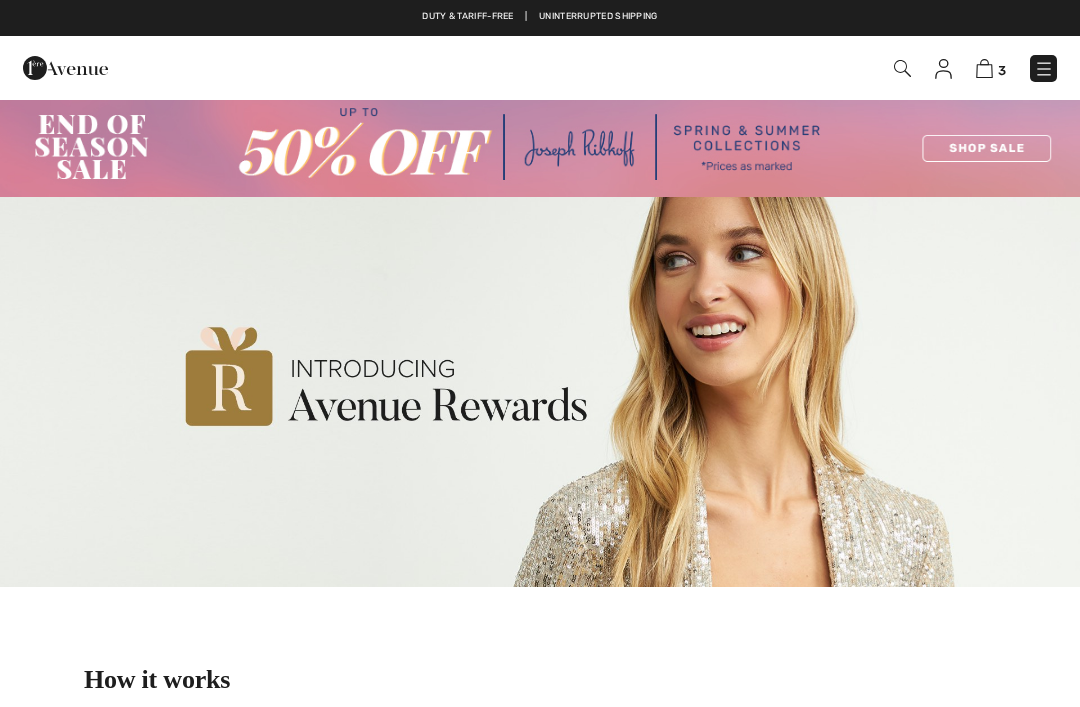 scroll, scrollTop: 0, scrollLeft: 0, axis: both 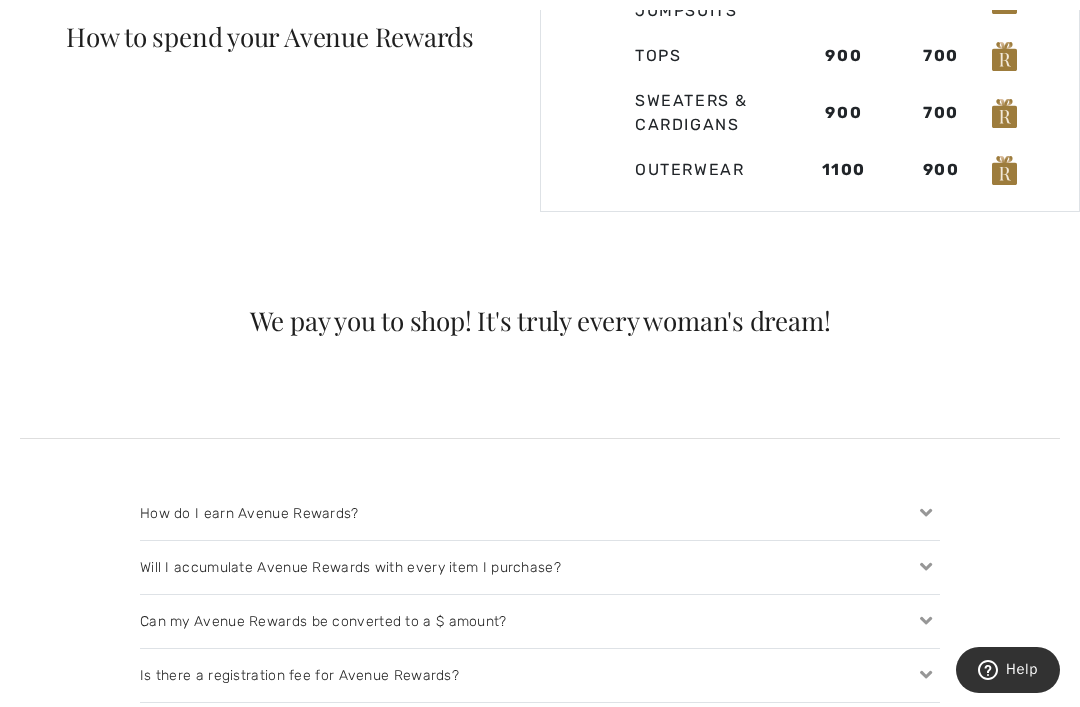 click on "How it works
Your browser does not support embedded videos.
Our no-fee membership program allows you to collect rewards on qualifying items! Use your rewards to order what you love for  FREE!  (See our guide below for details.)
New to our online store? Create your free account, log in, and start accumulating. Already one of our seasoned shoppers? Then you’re already set—just log in and shop!
Want to know how many rewards you've accumulated? Select the "Avenue Rewards" tab located on your account page.
Make sure to sign up to our newsletter to enjoy bonus Rewards by shopping on our special Rewards Days!" at bounding box center (540, -96) 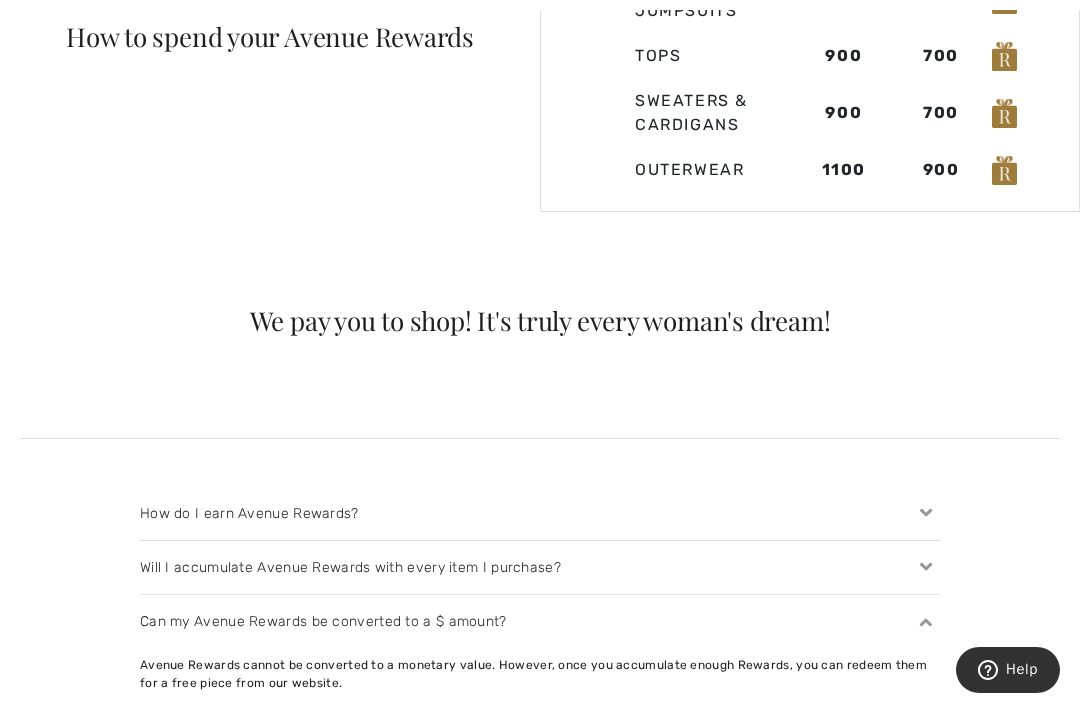 click at bounding box center (926, 567) 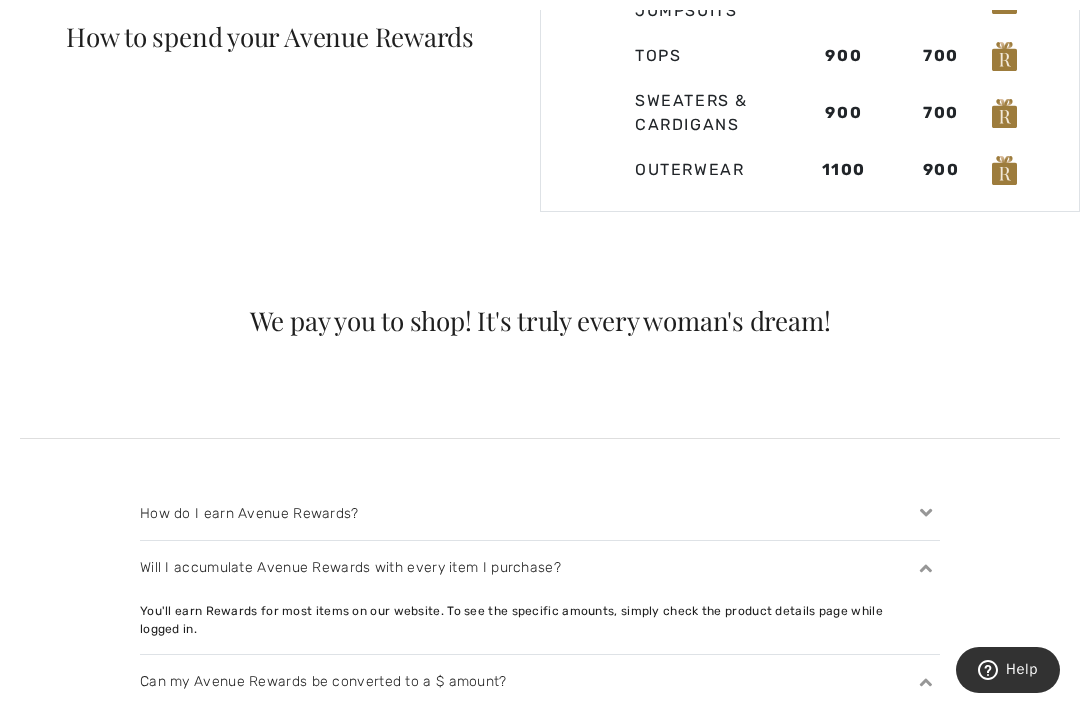 click on "How it works
Your browser does not support embedded videos.
Our no-fee membership program allows you to collect rewards on qualifying items! Use your rewards to order what you love for  FREE!  (See our guide below for details.)
New to our online store? Create your free account, log in, and start accumulating. Already one of our seasoned shoppers? Then you’re already set—just log in and shop!
Want to know how many rewards you've accumulated? Select the "Avenue Rewards" tab located on your account page.
Make sure to sign up to our newsletter to enjoy bonus Rewards by shopping on our special Rewards Days!" at bounding box center (540, -36) 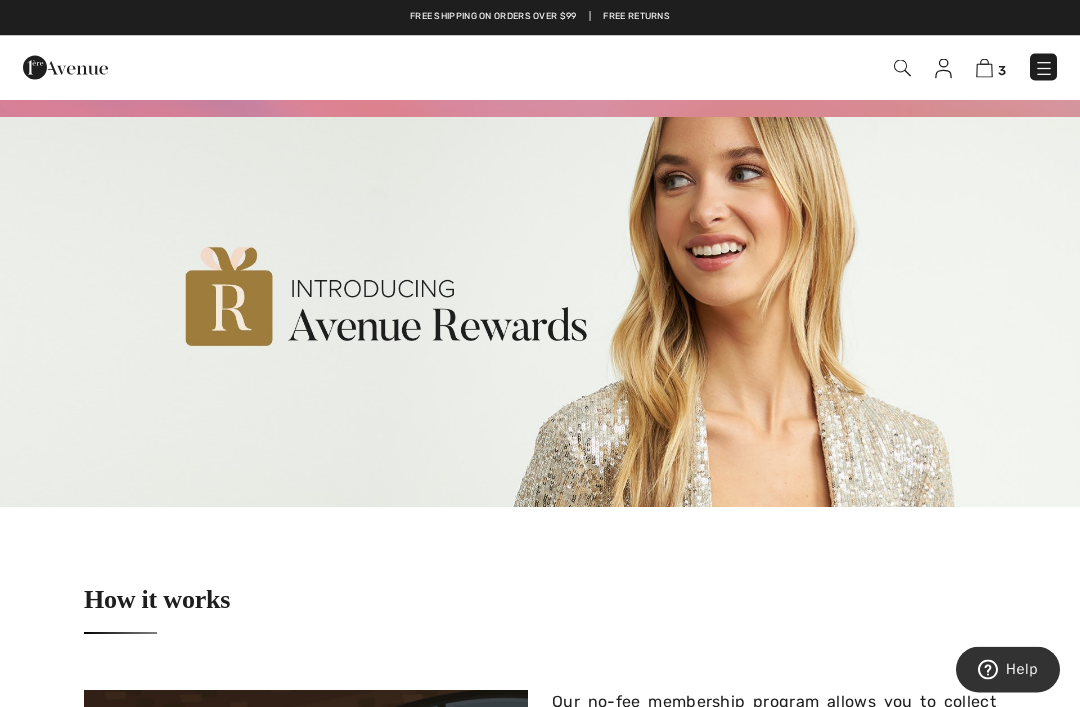 scroll, scrollTop: 0, scrollLeft: 0, axis: both 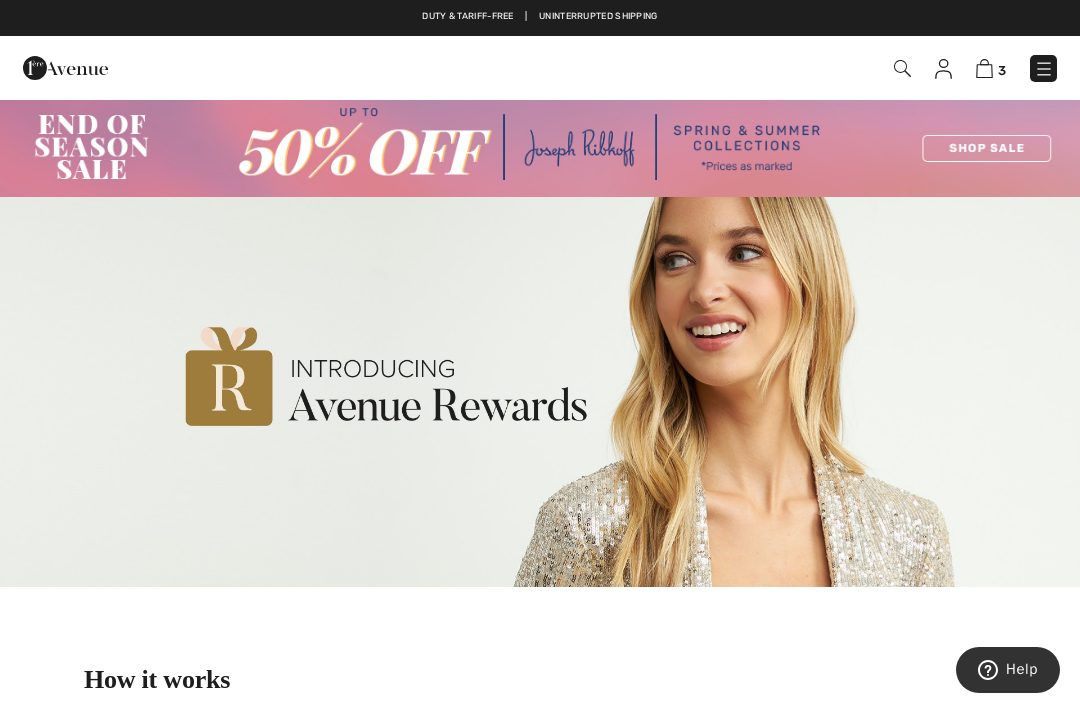 click on "3" at bounding box center (1002, 70) 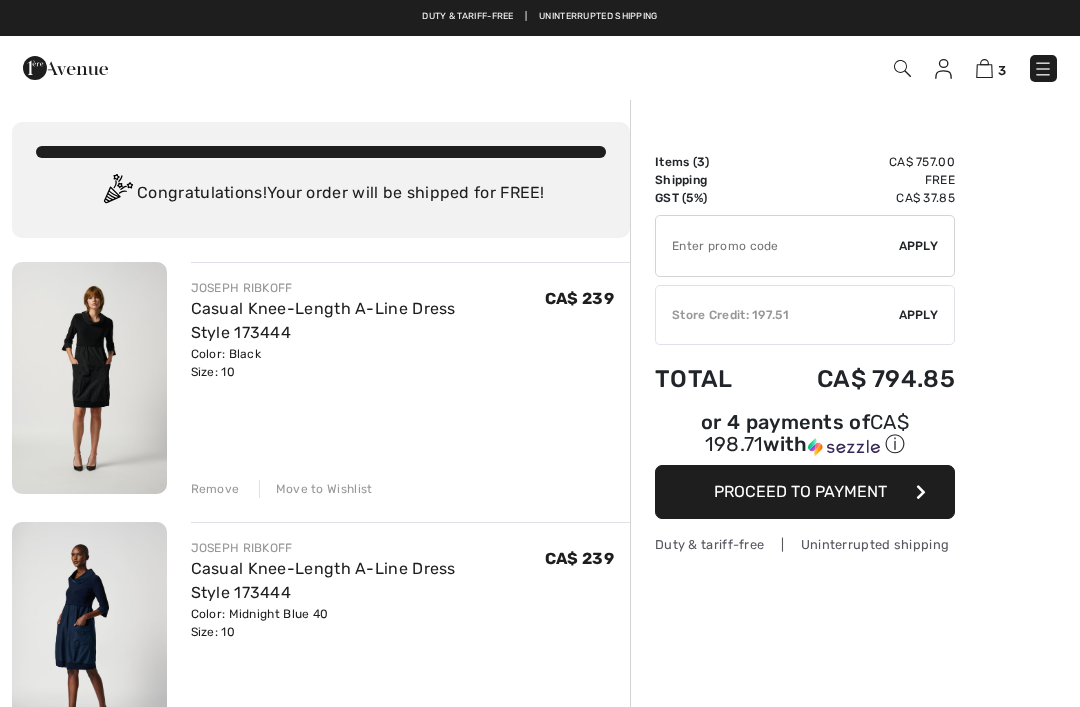 scroll, scrollTop: 0, scrollLeft: 0, axis: both 